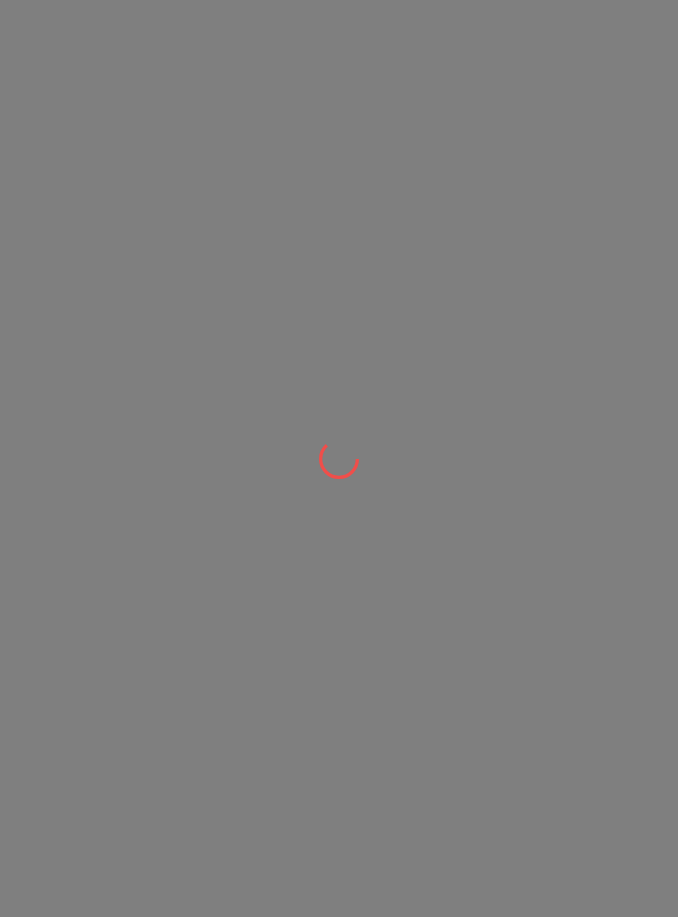 scroll, scrollTop: 0, scrollLeft: 0, axis: both 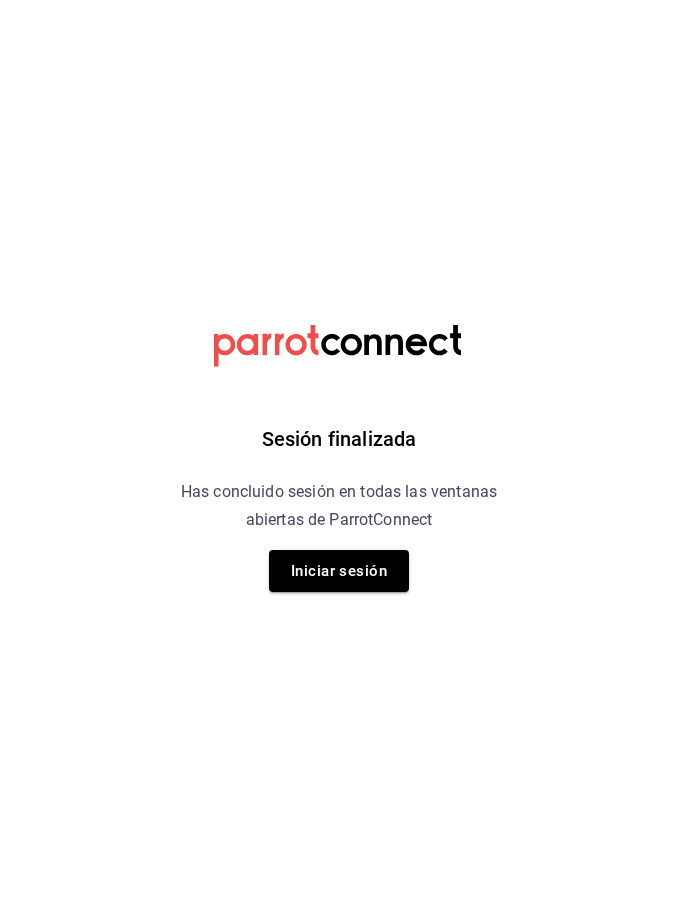 click on "Iniciar sesión" at bounding box center [339, 571] 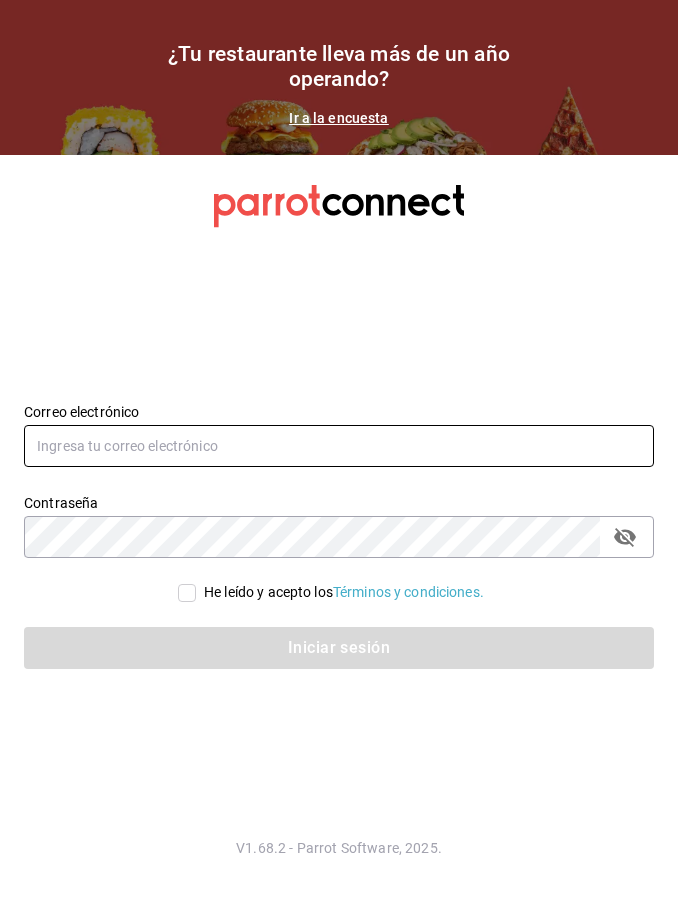 click at bounding box center (339, 446) 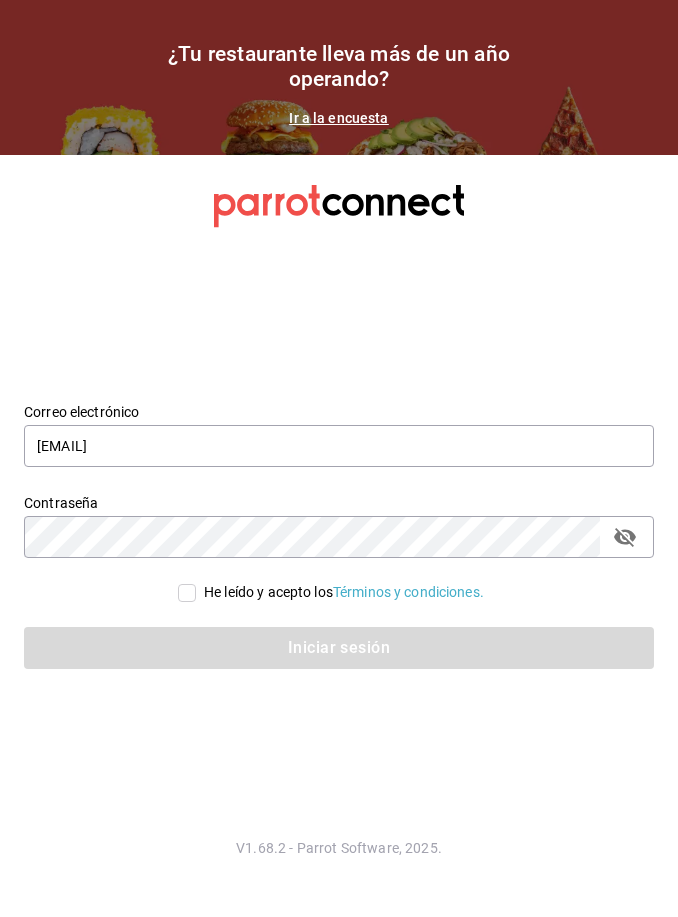 click on "He leído y acepto los  Términos y condiciones." at bounding box center [339, 592] 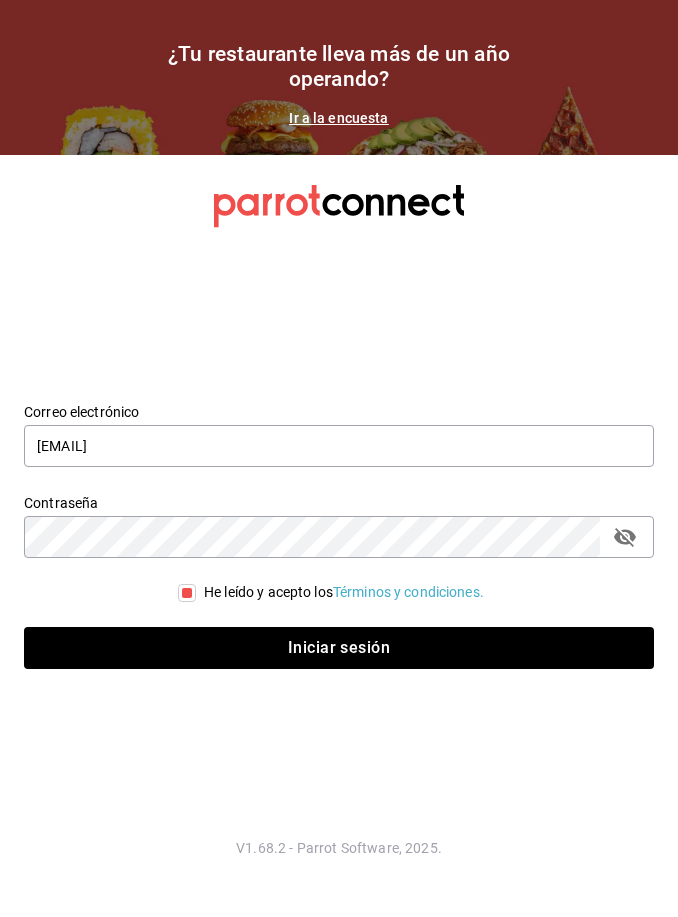 click on "Iniciar sesión" at bounding box center (339, 648) 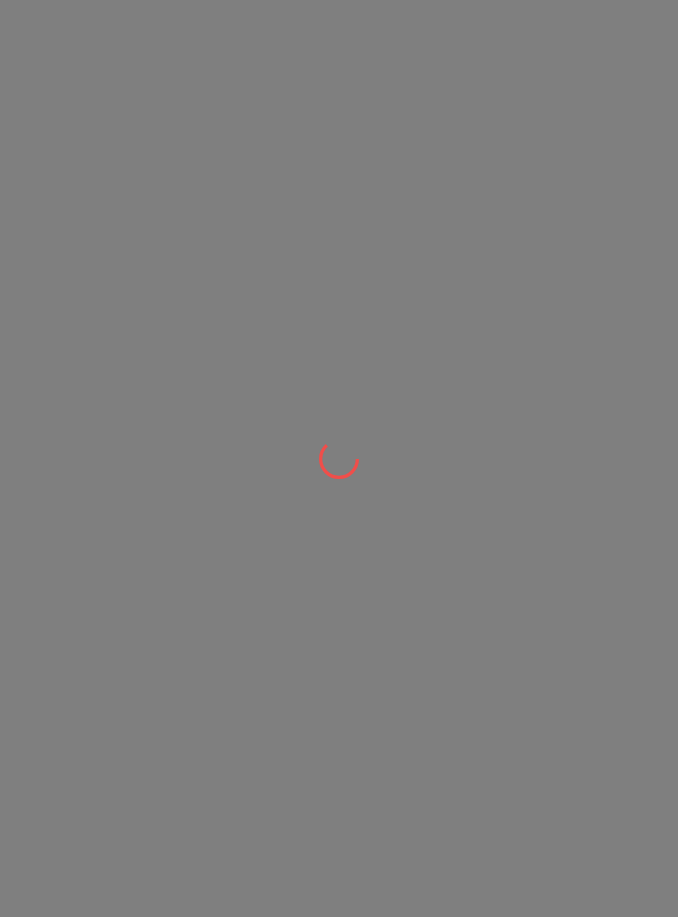 scroll, scrollTop: 0, scrollLeft: 0, axis: both 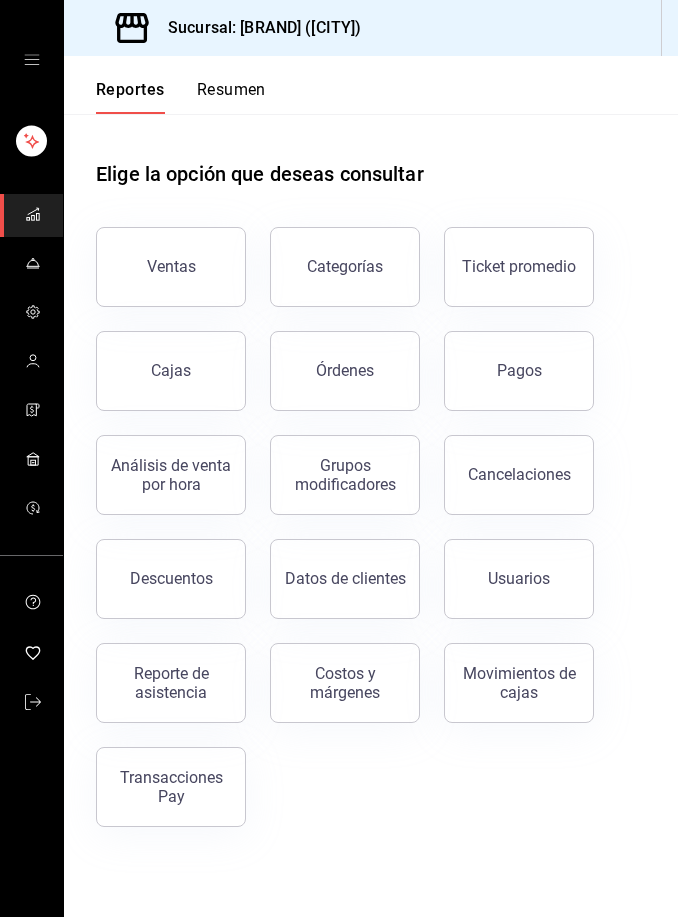 click on "Movimientos de cajas" at bounding box center (519, 683) 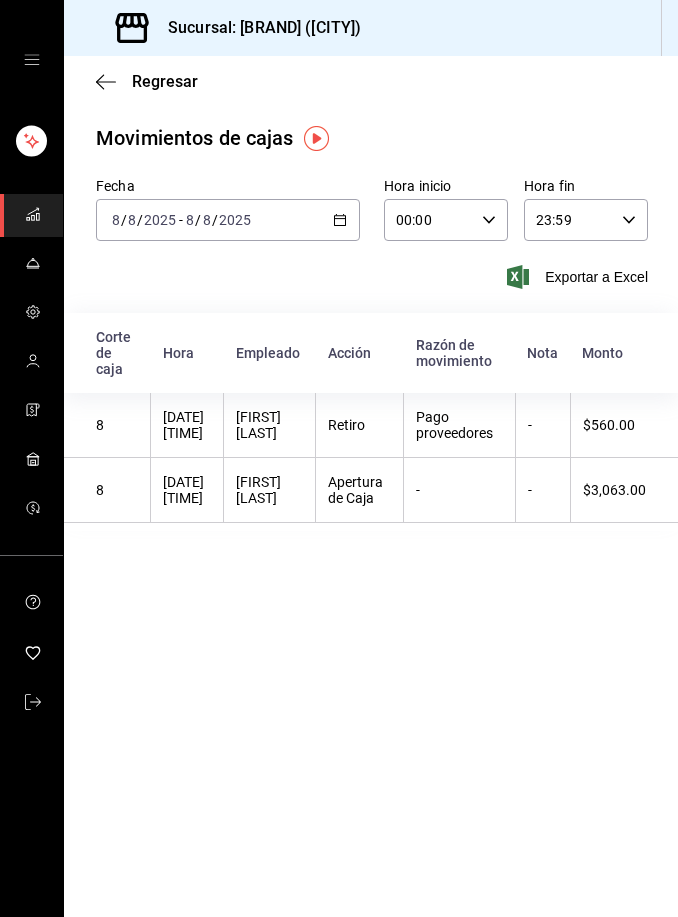 click 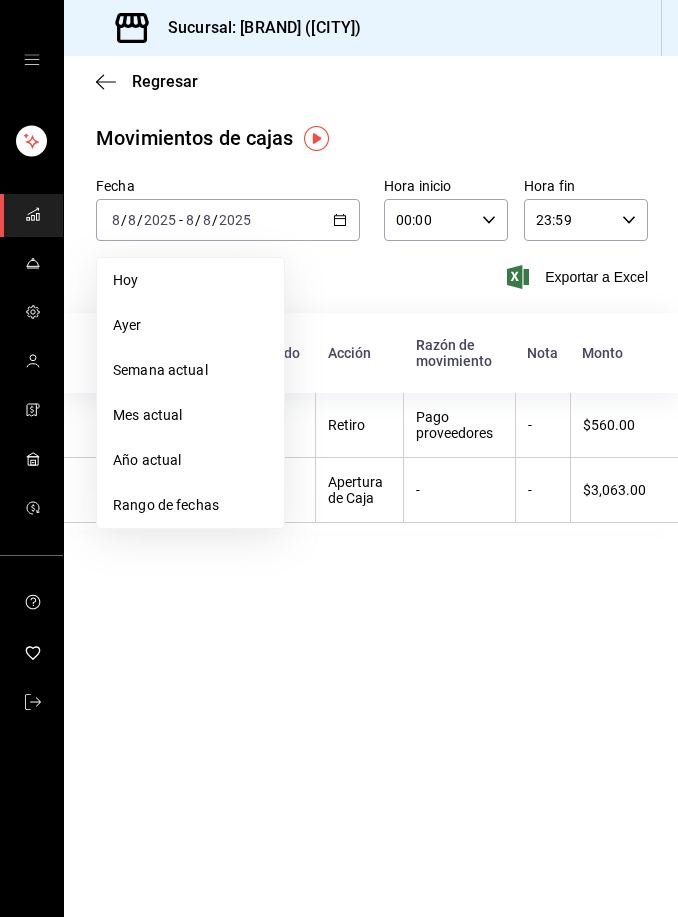 click on "Rango de fechas" at bounding box center (190, 505) 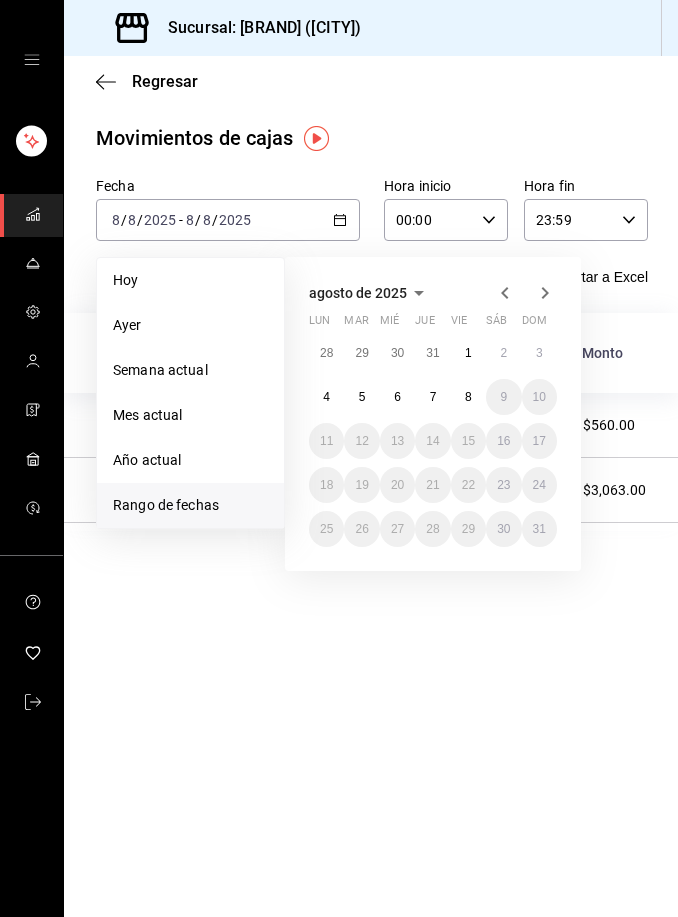 click on "3" at bounding box center [539, 353] 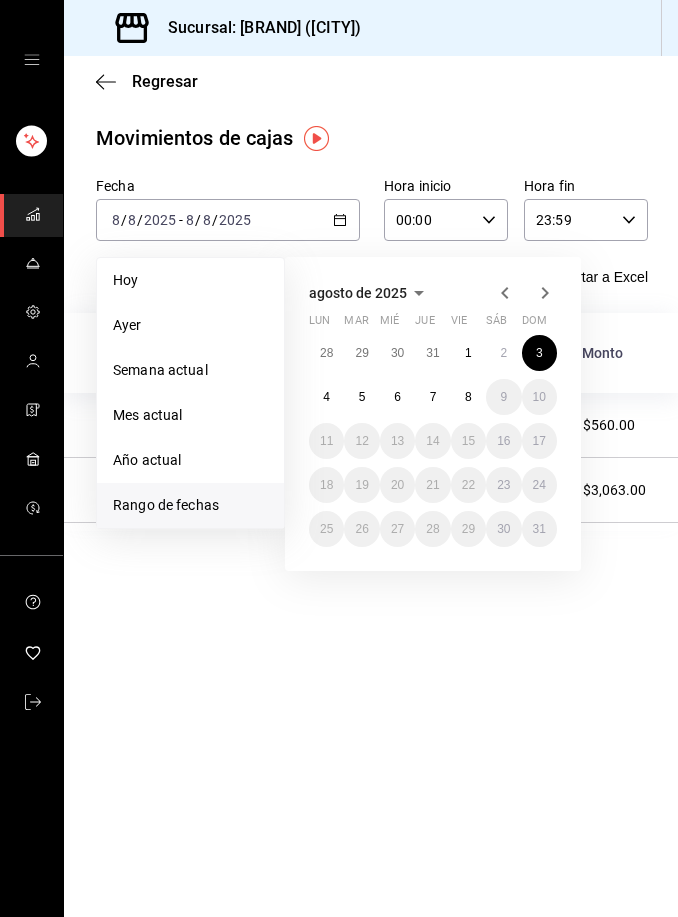 click on "8" at bounding box center [468, 397] 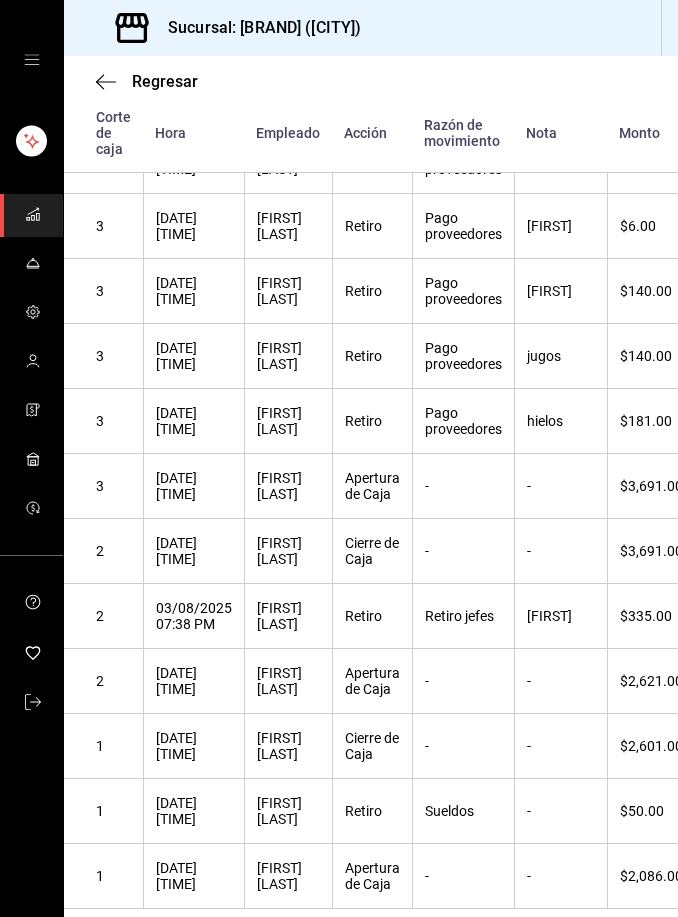 scroll, scrollTop: 1671, scrollLeft: 0, axis: vertical 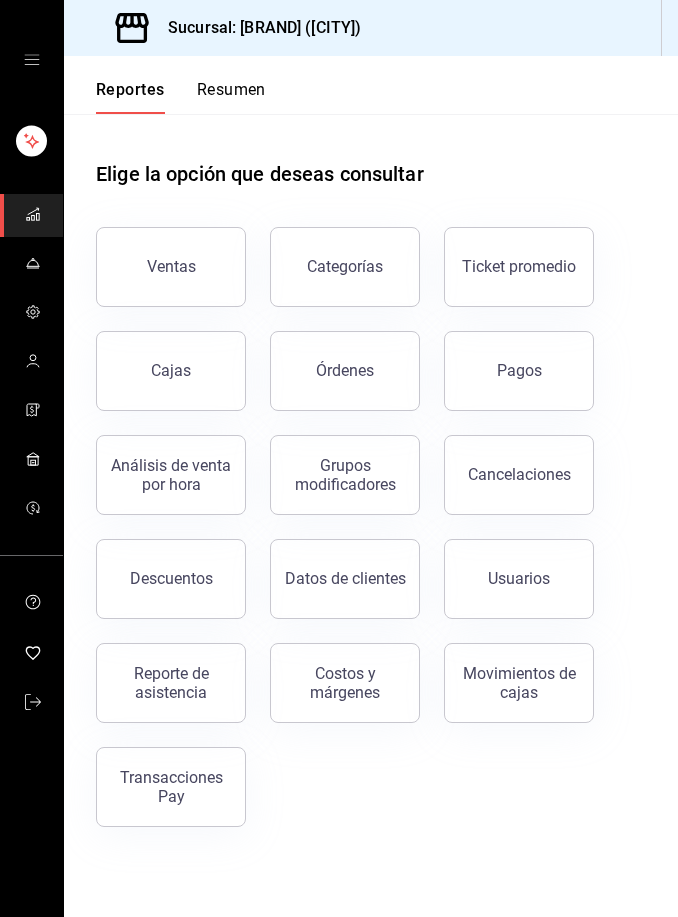 click on "Cajas" at bounding box center [171, 371] 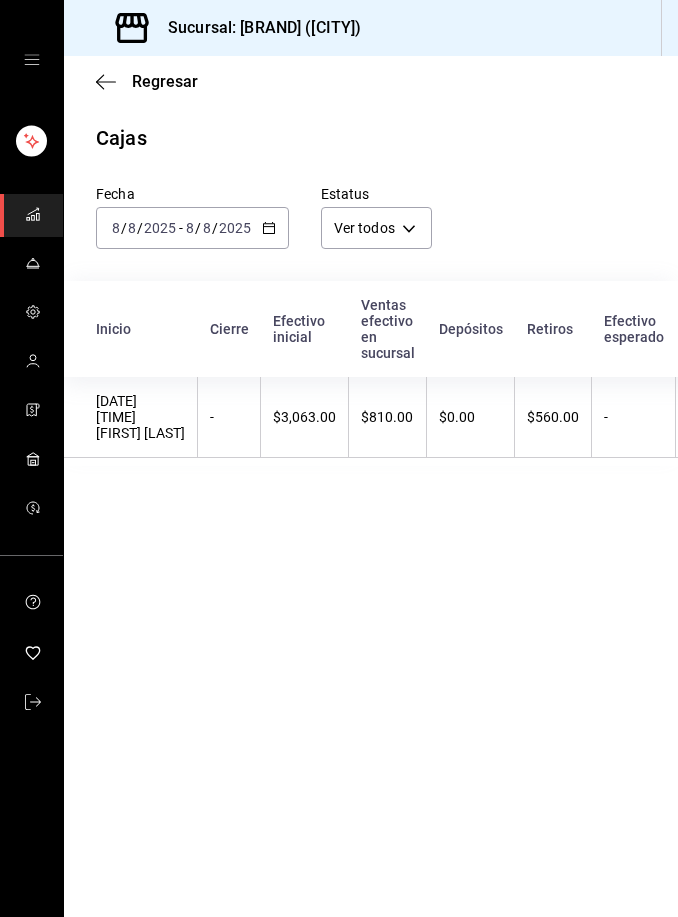 click 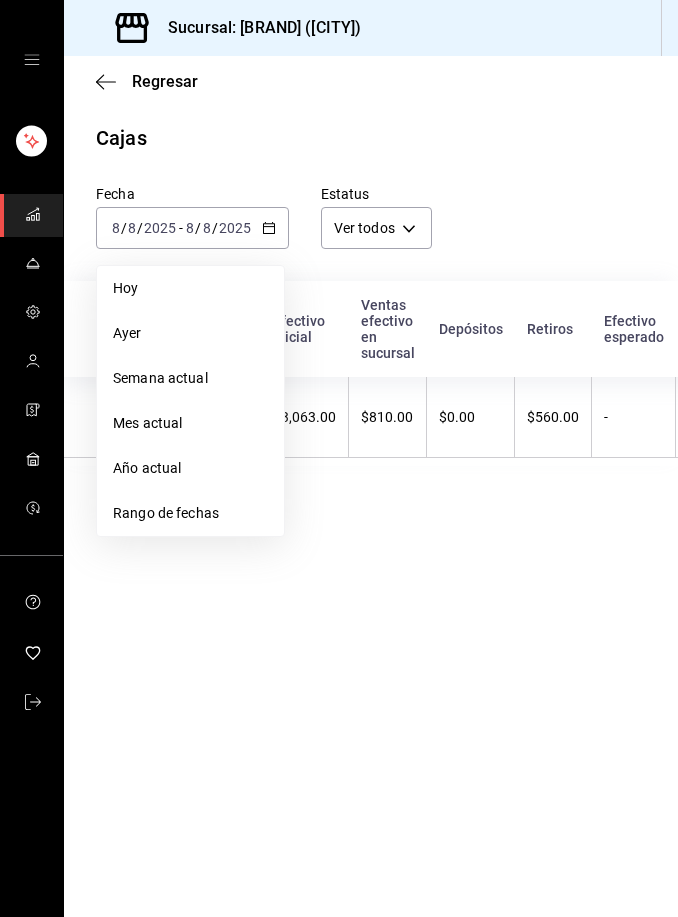 click on "Rango de fechas" at bounding box center [190, 513] 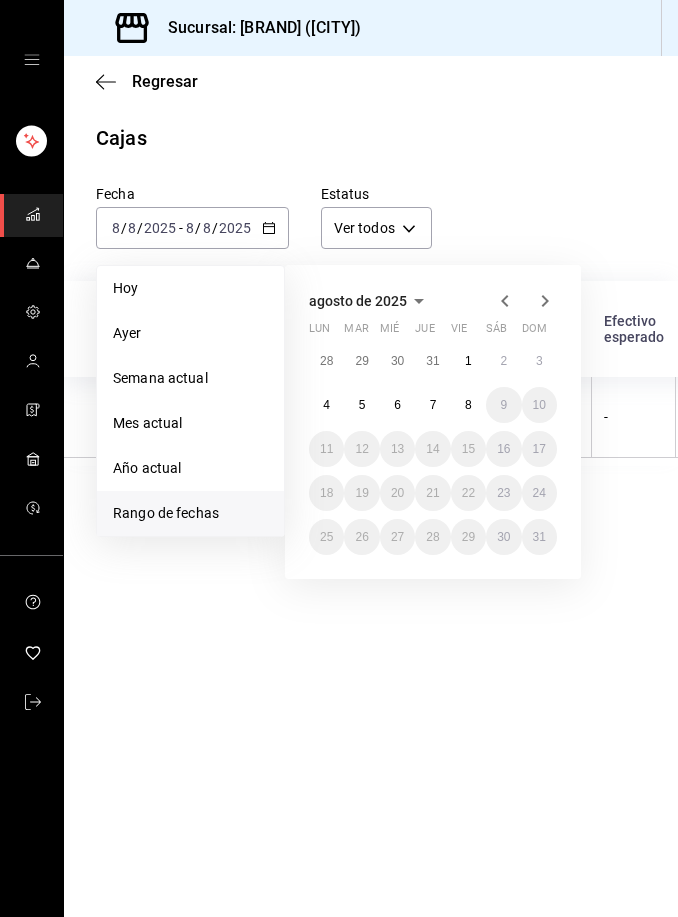 click on "3" at bounding box center [539, 361] 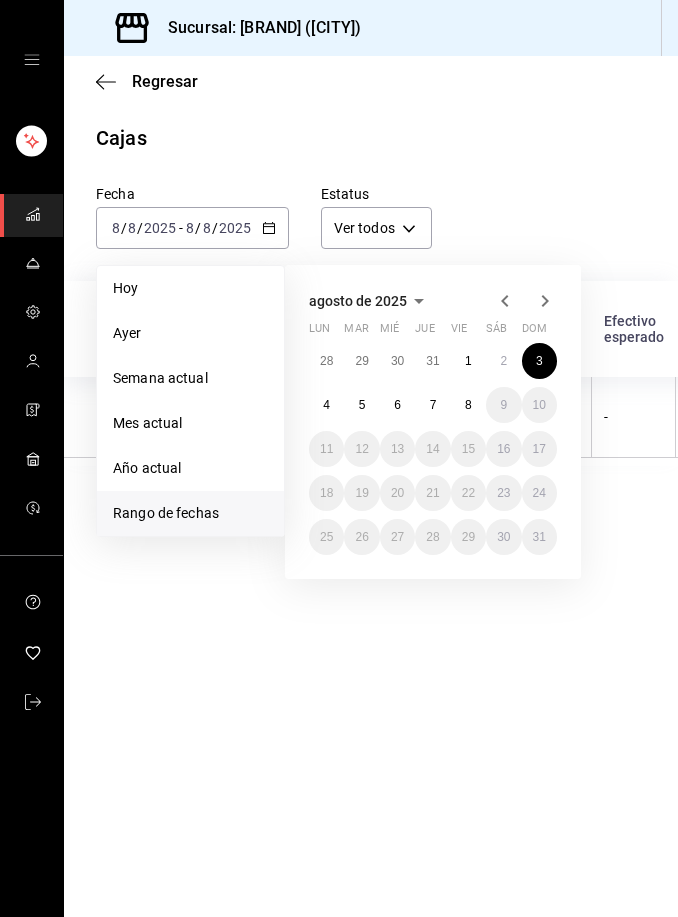 click on "8" at bounding box center (468, 405) 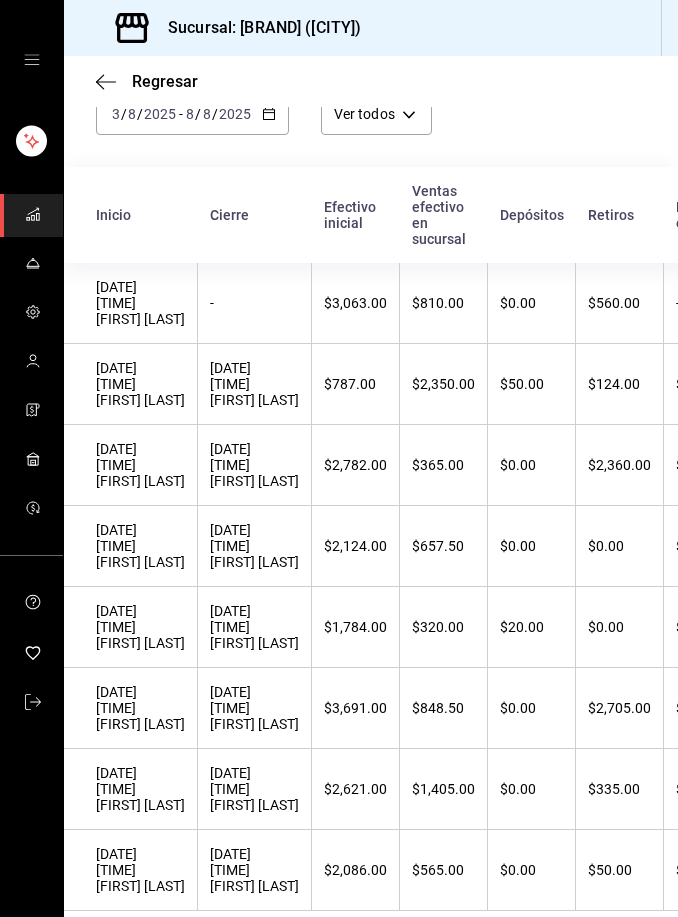 scroll, scrollTop: 112, scrollLeft: 0, axis: vertical 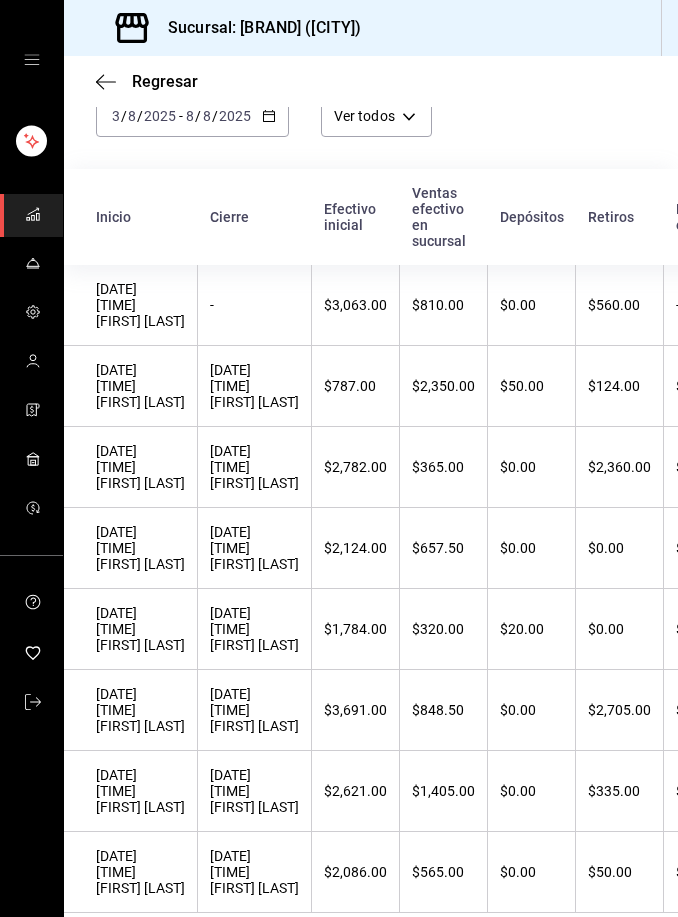 click on "03/08/2025
07:51:58
Luli Cervantes" at bounding box center [140, 872] 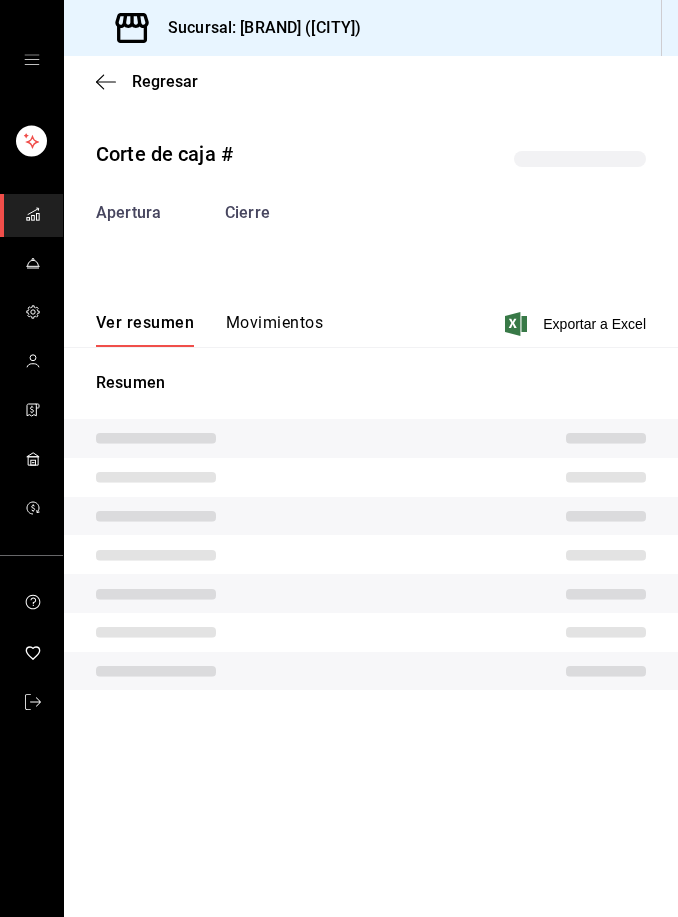 scroll, scrollTop: 0, scrollLeft: 0, axis: both 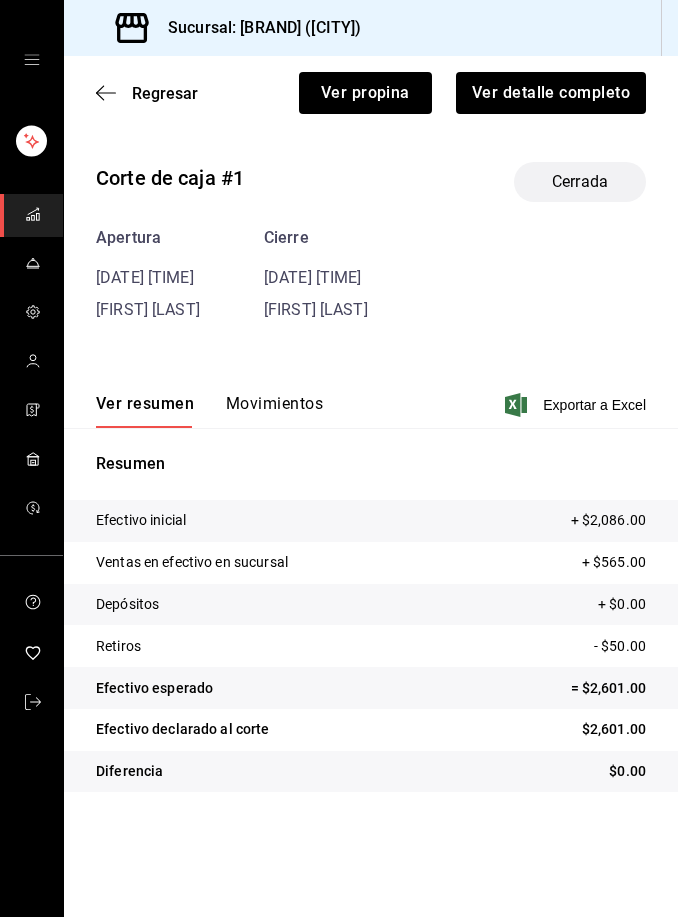 click on "Ver detalle completo" at bounding box center [551, 93] 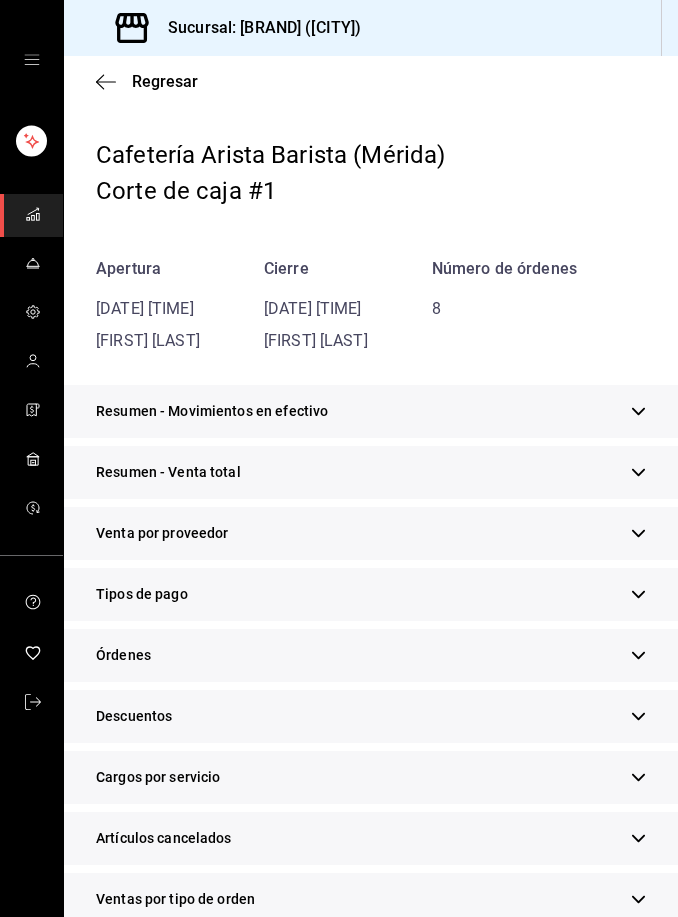 scroll, scrollTop: 62, scrollLeft: 0, axis: vertical 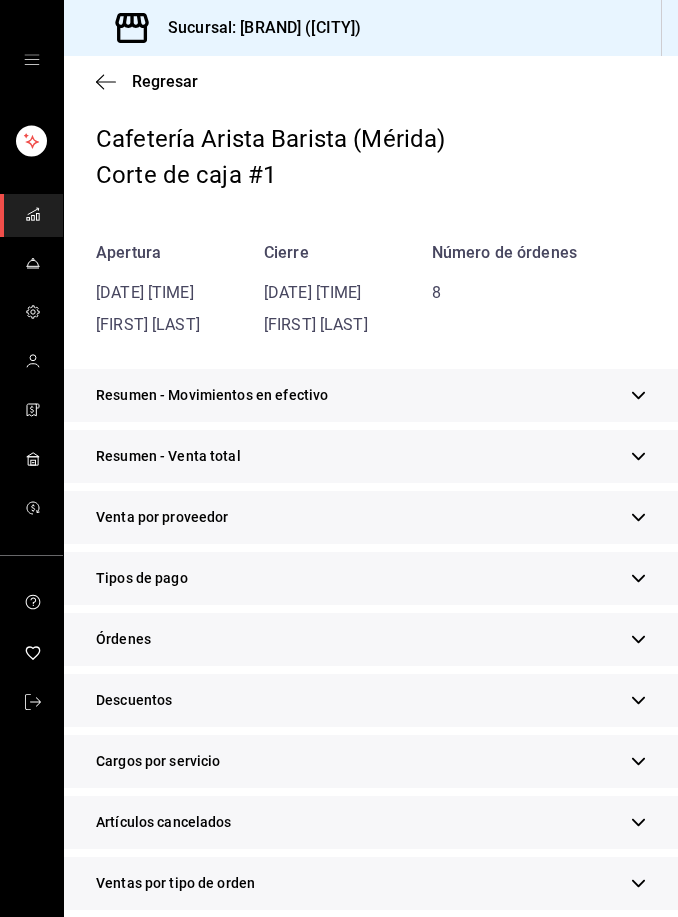 click on "Tipos de pago" at bounding box center (371, 578) 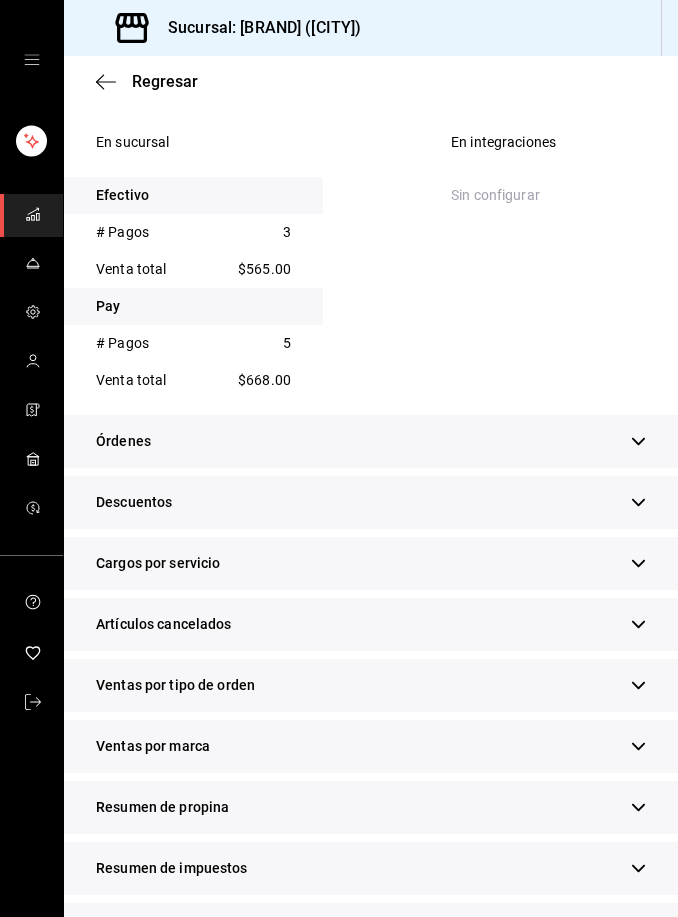 scroll, scrollTop: 565, scrollLeft: 0, axis: vertical 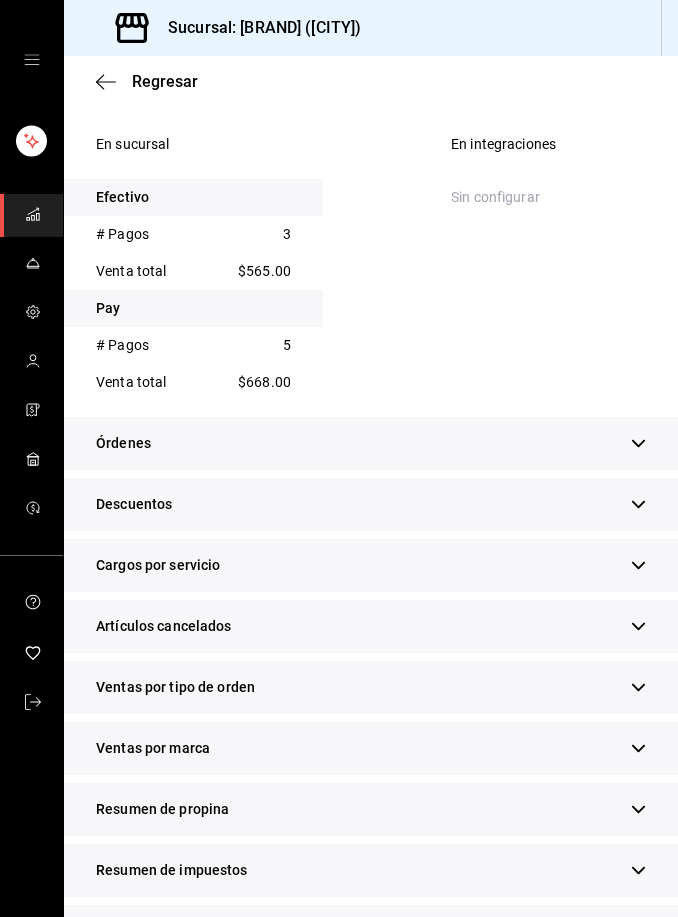click 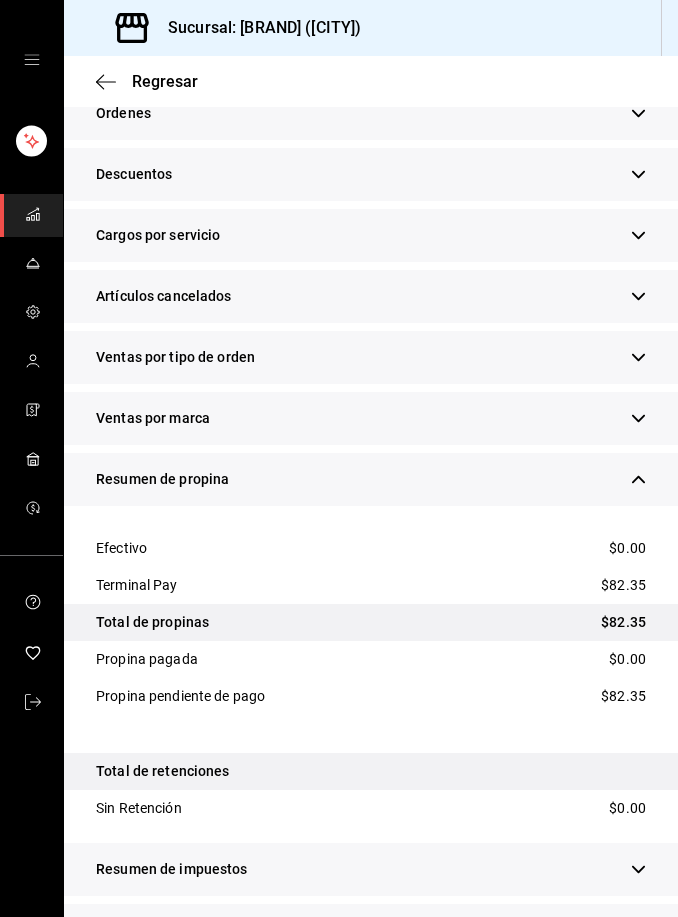 scroll, scrollTop: 894, scrollLeft: 0, axis: vertical 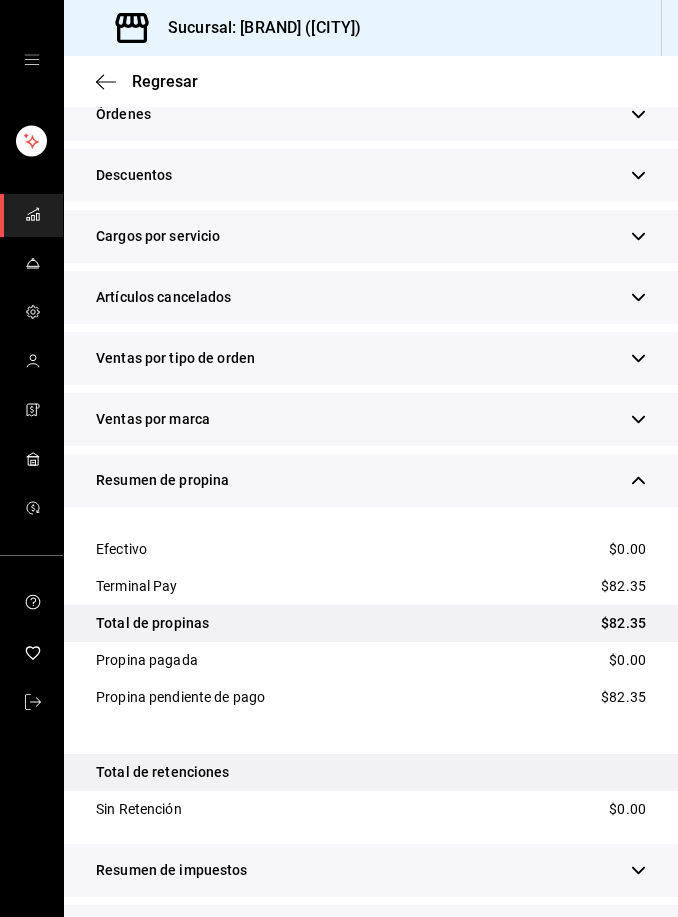click 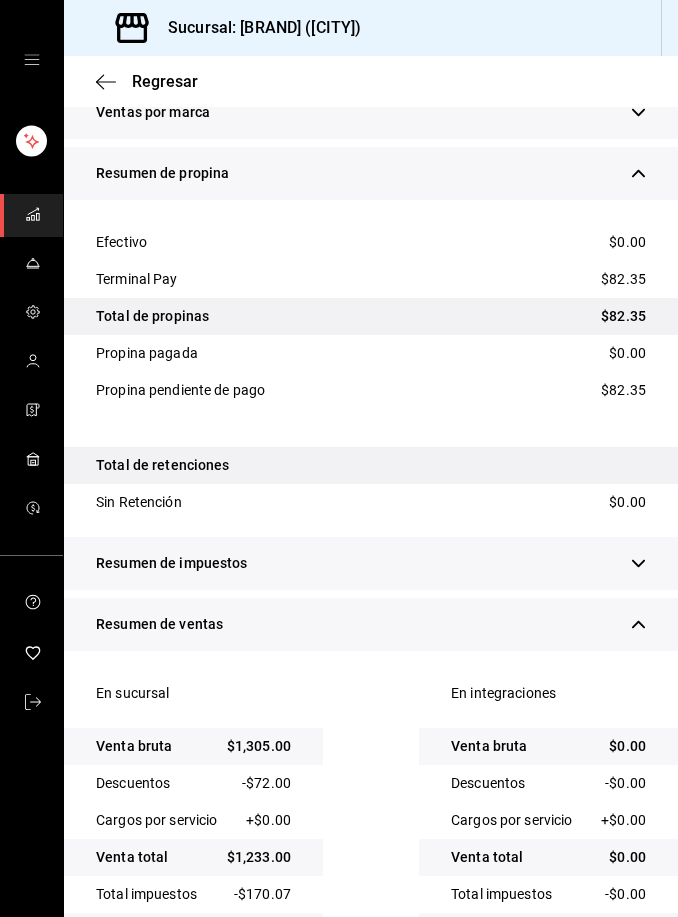 type 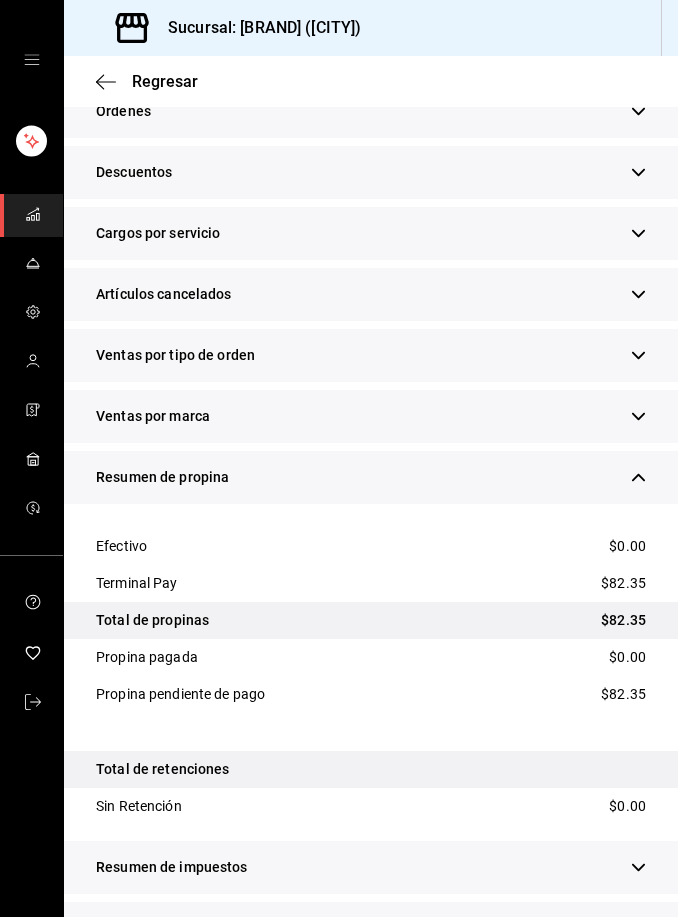 scroll, scrollTop: 894, scrollLeft: 0, axis: vertical 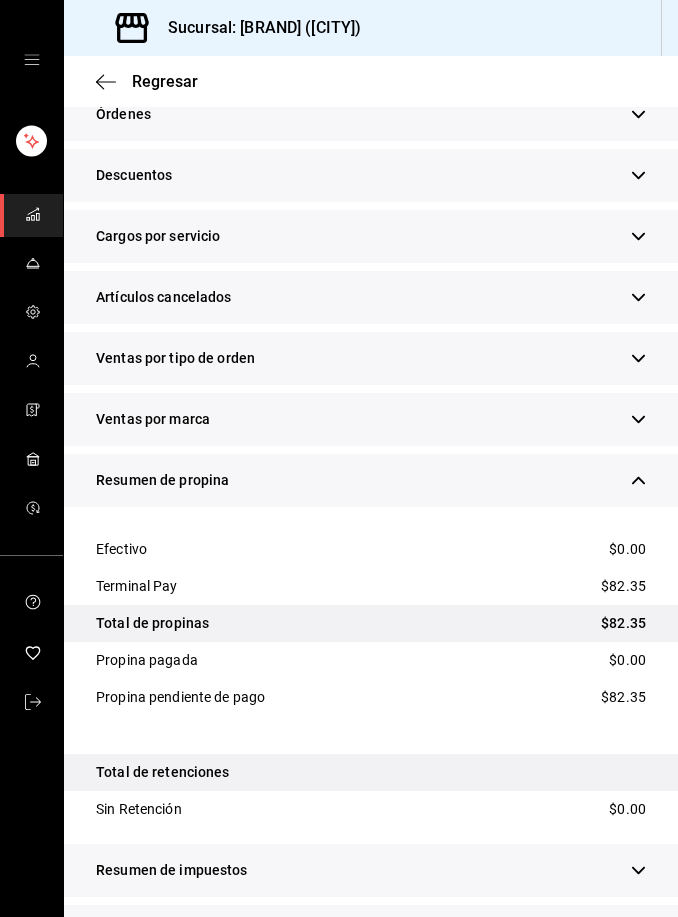 click 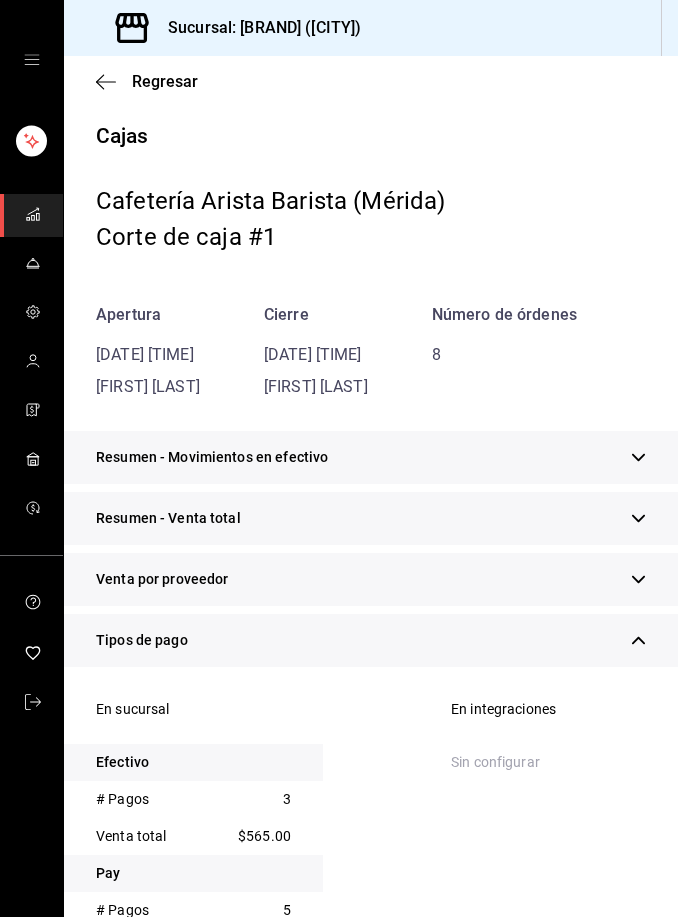 scroll, scrollTop: 0, scrollLeft: 0, axis: both 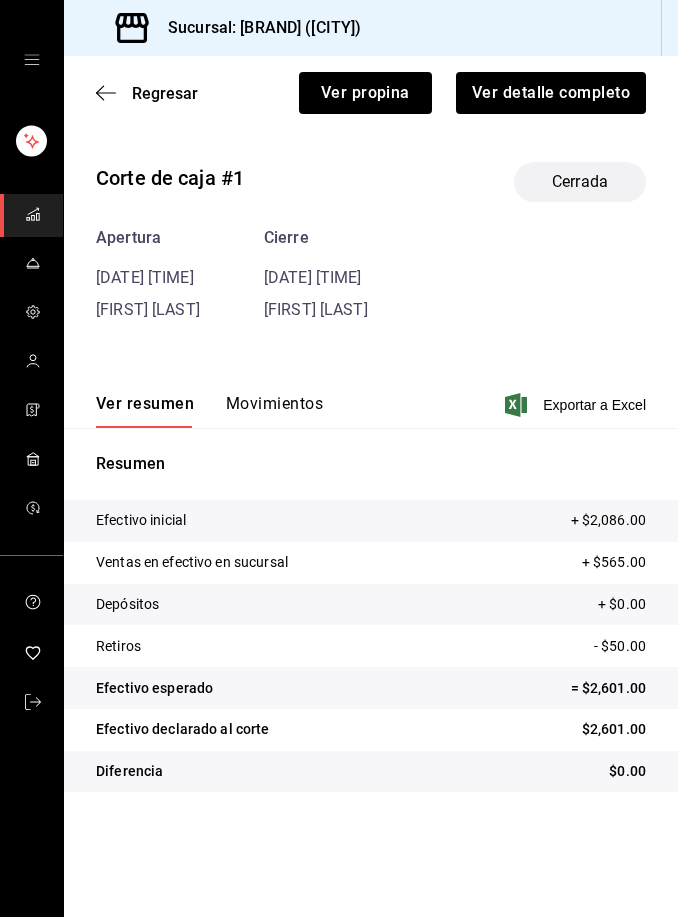 click on "Regresar" at bounding box center [165, 93] 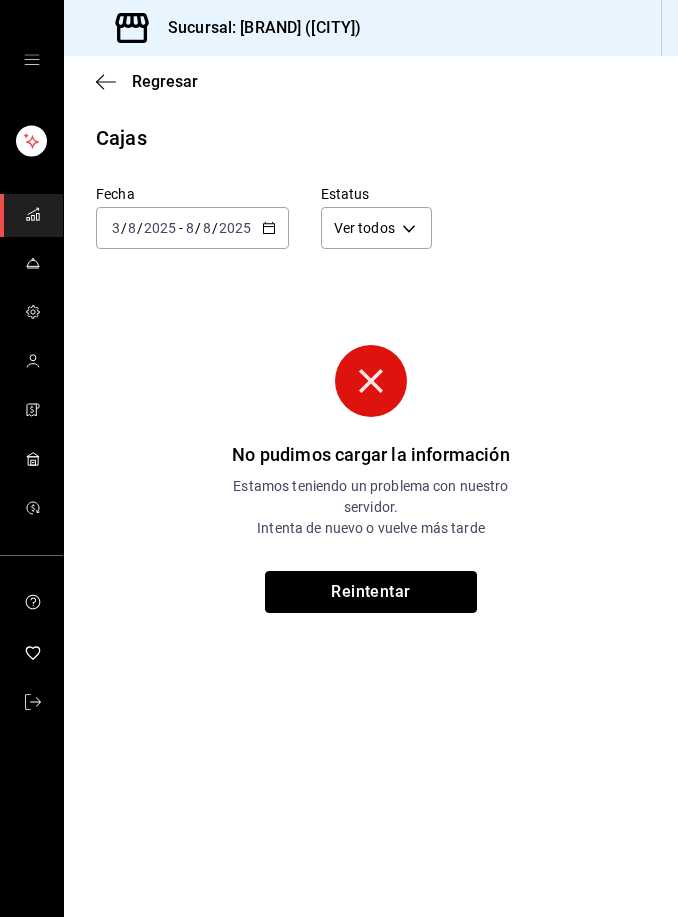 click on "Reintentar" at bounding box center [371, 592] 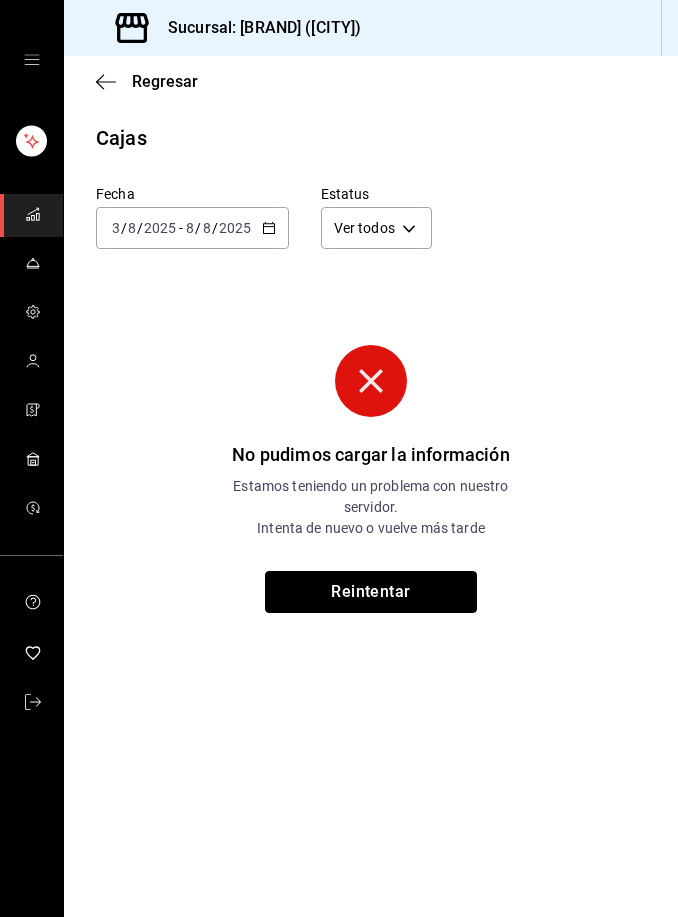 click on "Reintentar" at bounding box center [371, 592] 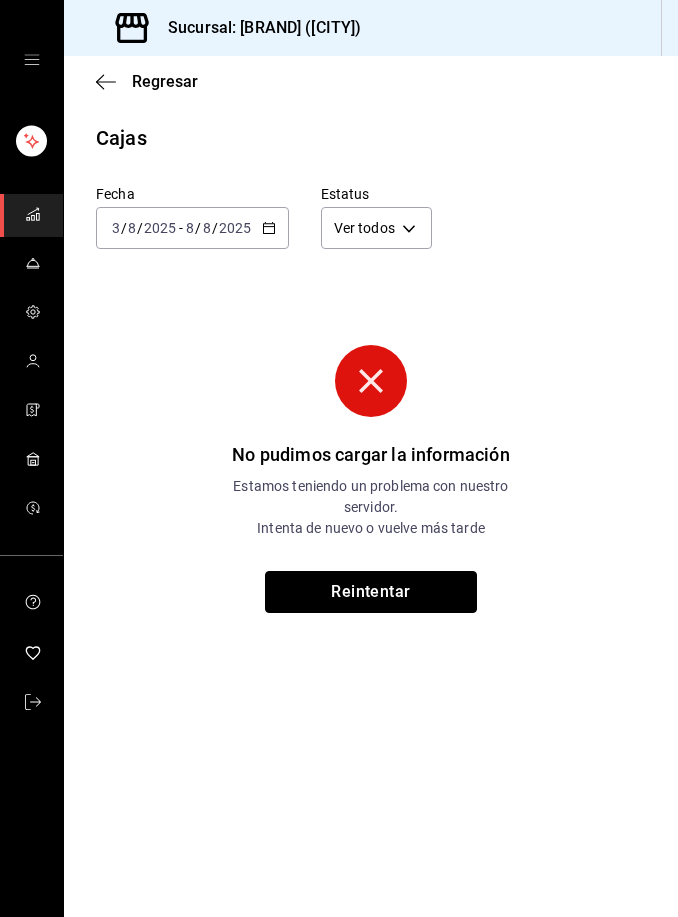 click on "Reintentar" at bounding box center (371, 592) 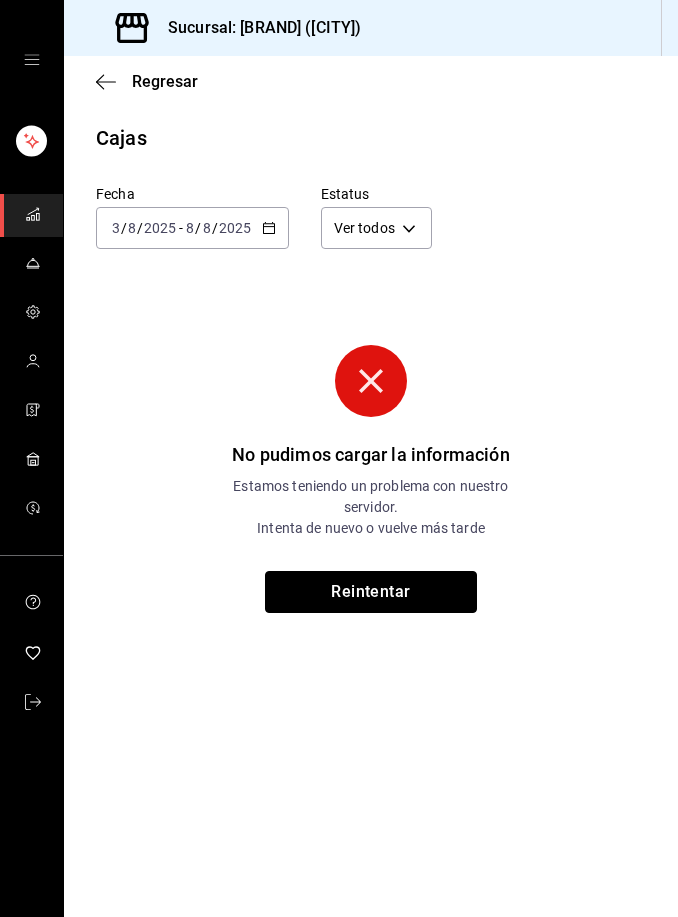 click on "Reintentar" at bounding box center (371, 592) 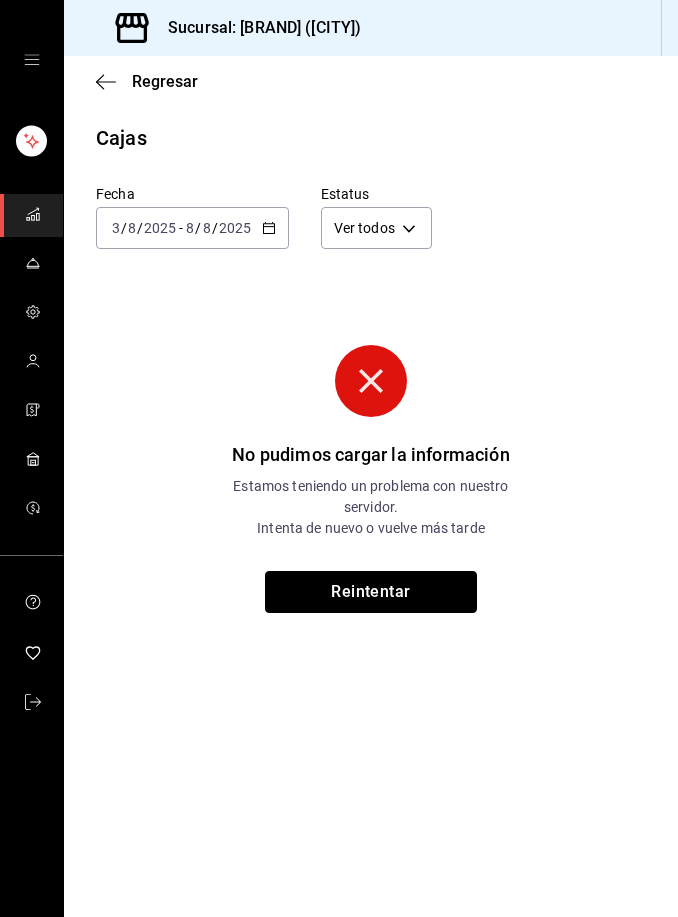 click on "Reintentar" at bounding box center (371, 592) 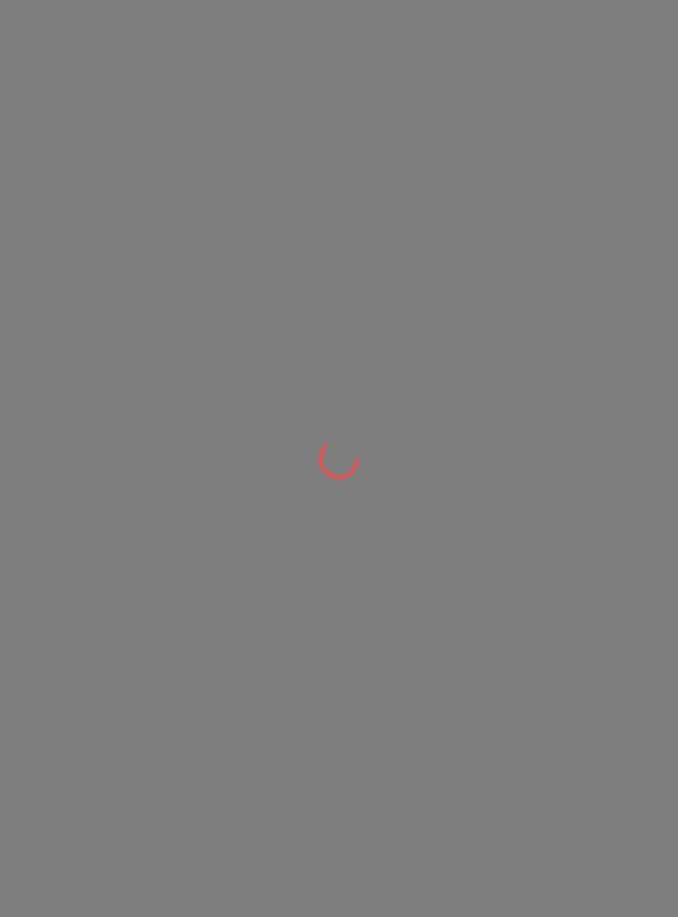 scroll, scrollTop: 0, scrollLeft: 0, axis: both 